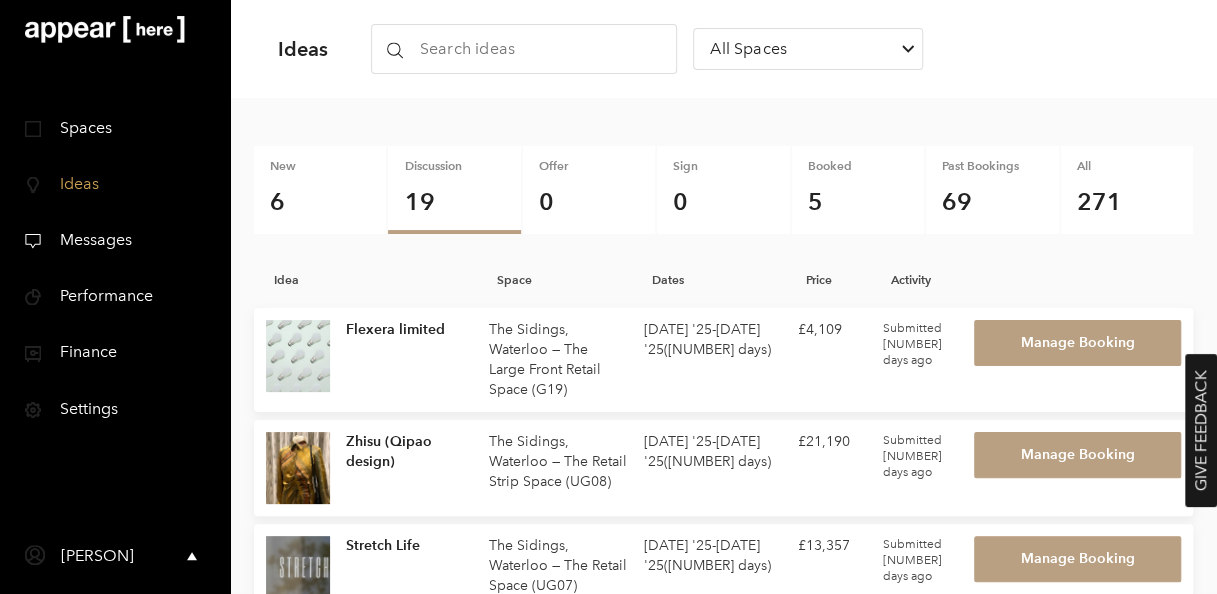 scroll, scrollTop: 100, scrollLeft: 0, axis: vertical 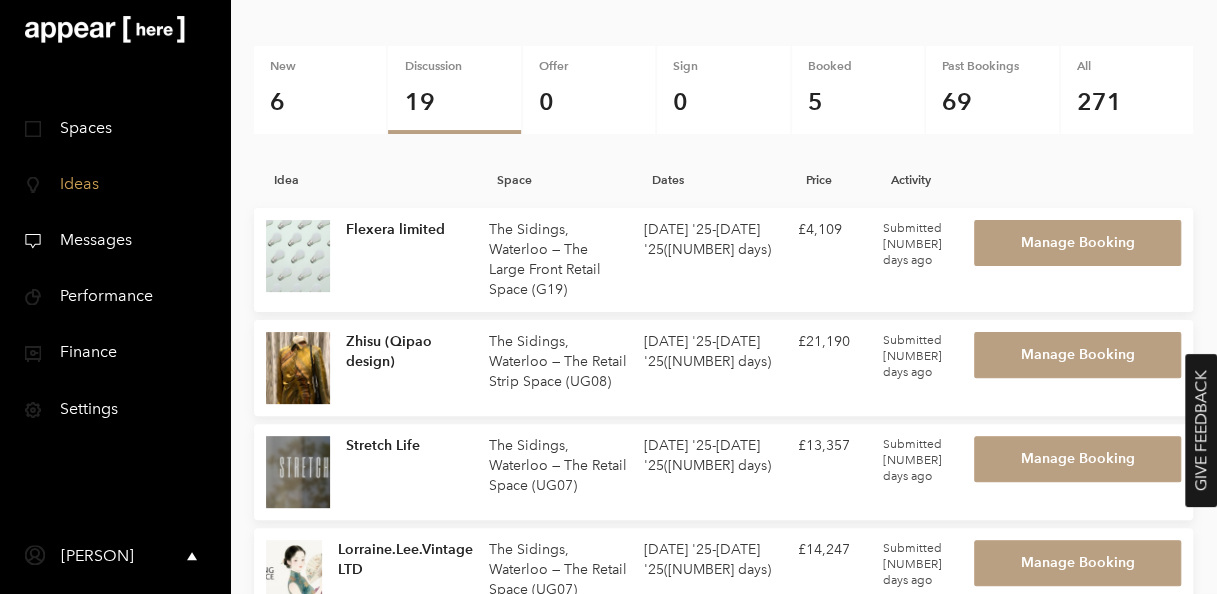 click on "Spaces" at bounding box center (78, 127) 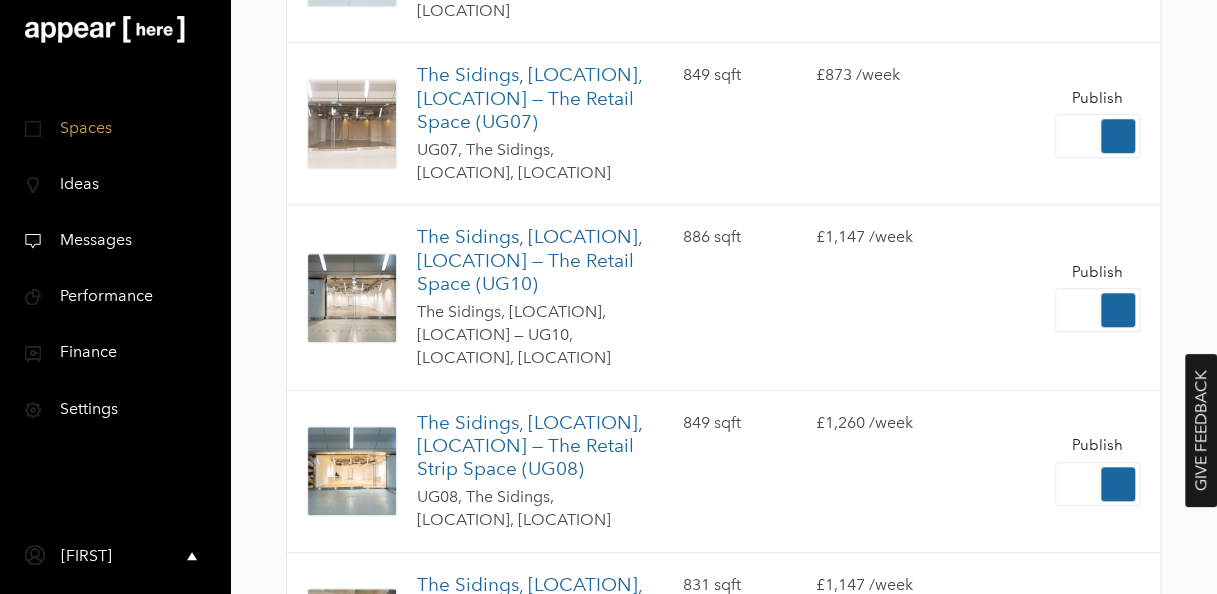 scroll, scrollTop: 700, scrollLeft: 0, axis: vertical 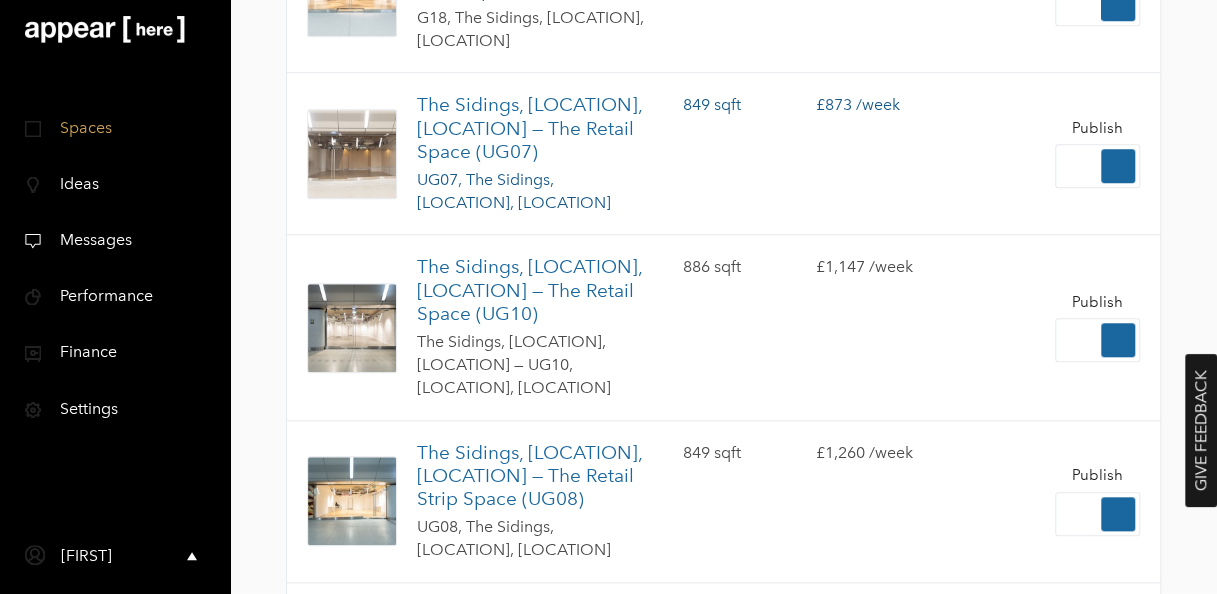 click on "The Sidings, Waterloo — The Retail Space (UG07)" at bounding box center [535, 130] 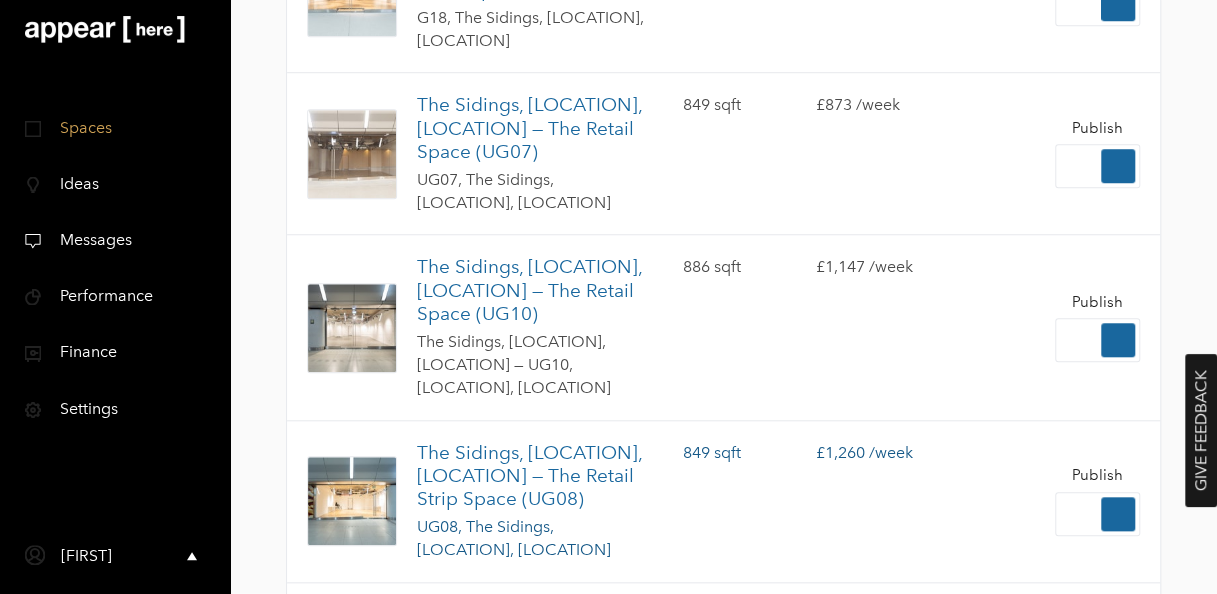 click on "The Sidings, Waterloo — The Retail Strip Space (UG08)" at bounding box center (535, 478) 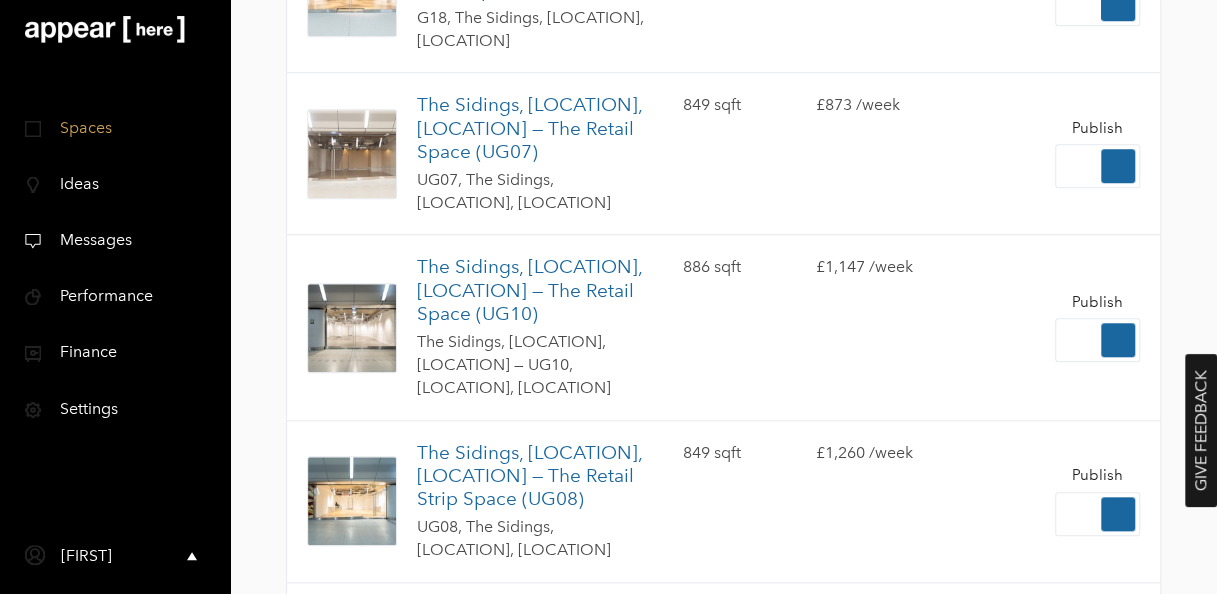 click on "Spaces" at bounding box center (78, 127) 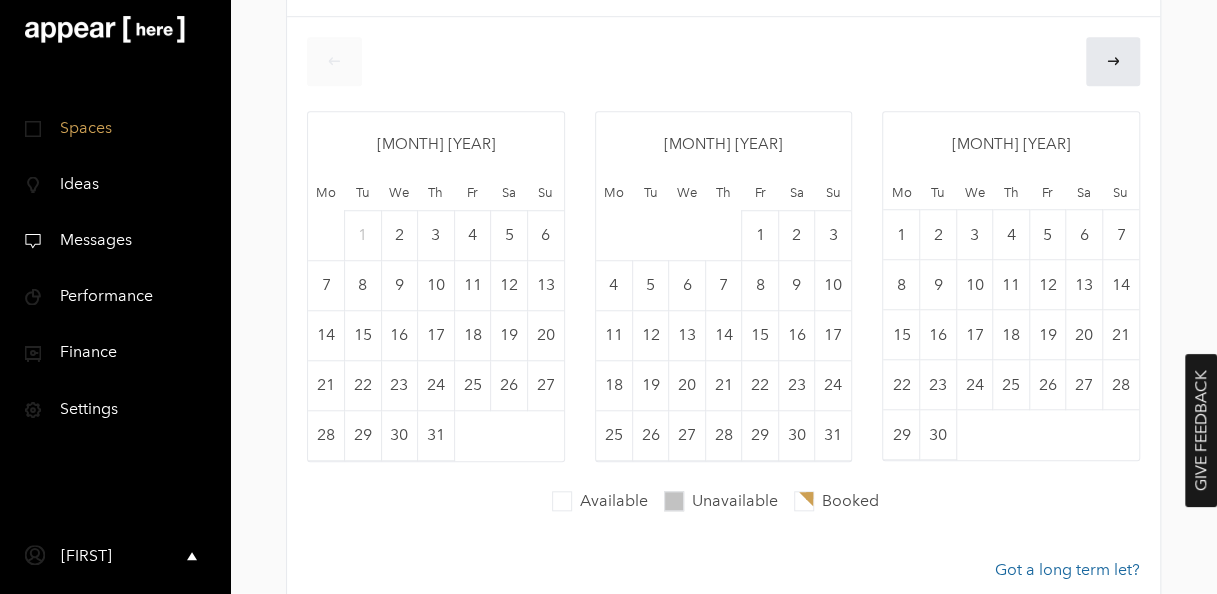 scroll, scrollTop: 400, scrollLeft: 0, axis: vertical 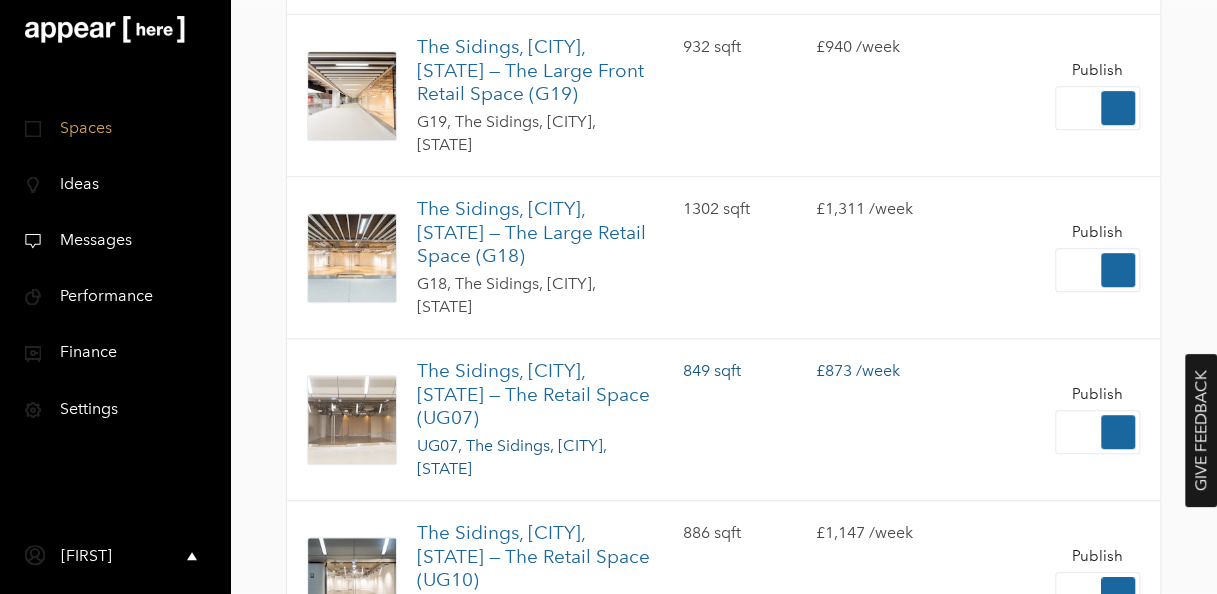 click on "The Sidings, [CITY], [STATE] — The Retail Space (UG07)" at bounding box center [535, 396] 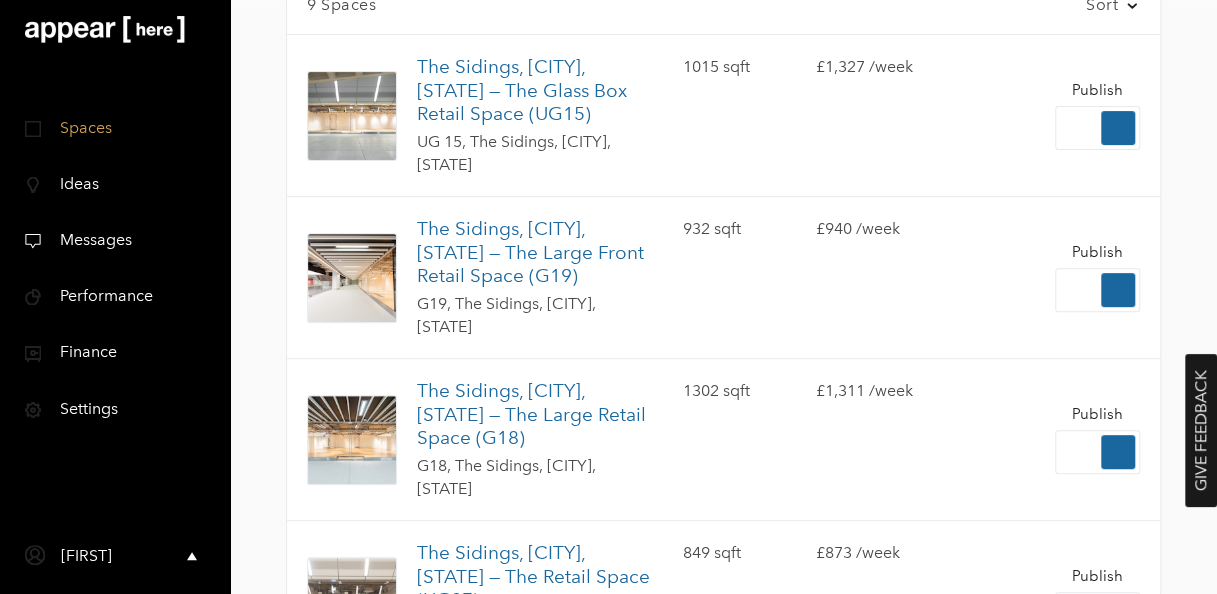 scroll, scrollTop: 234, scrollLeft: 0, axis: vertical 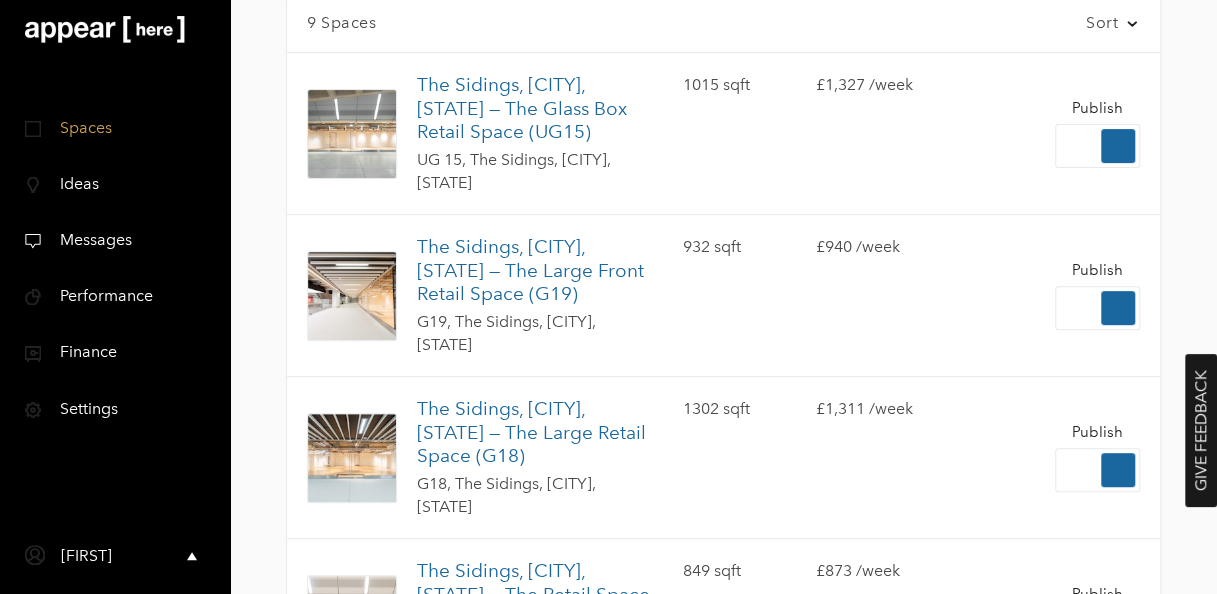 click on "Finance" at bounding box center (81, 351) 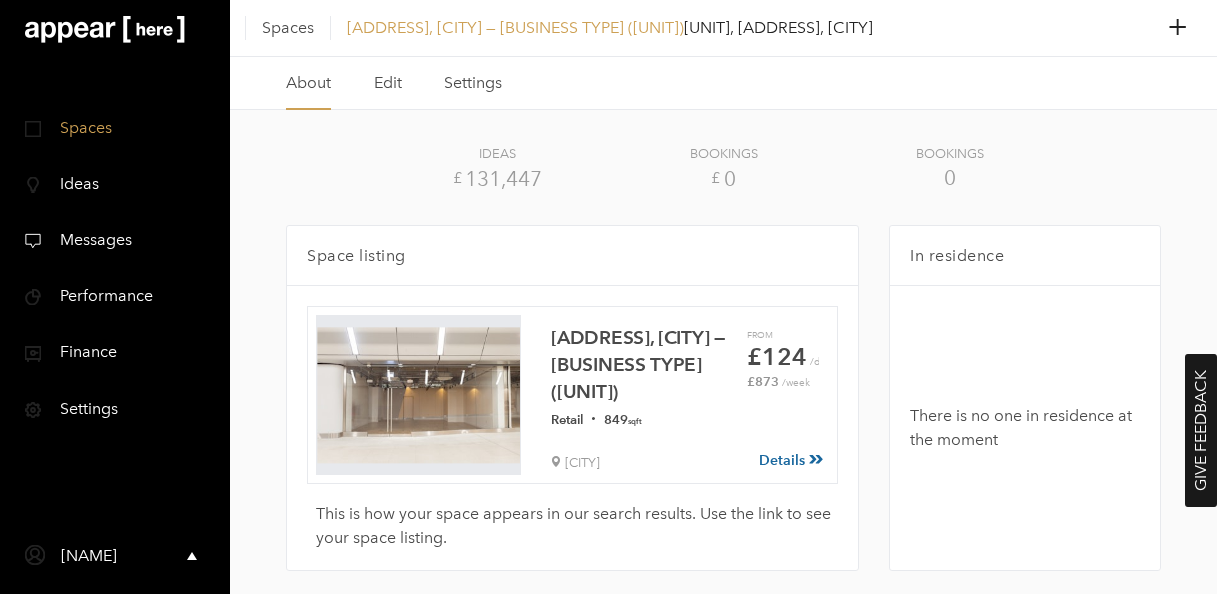 scroll, scrollTop: 0, scrollLeft: 0, axis: both 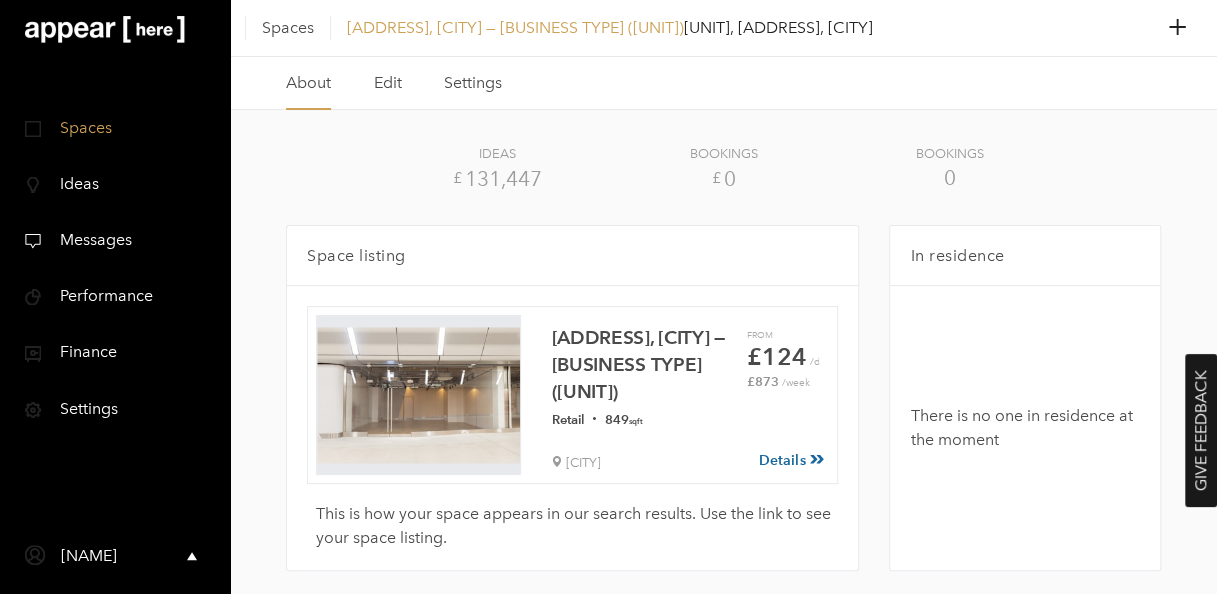 click on "£873  / week" at bounding box center [788, 382] 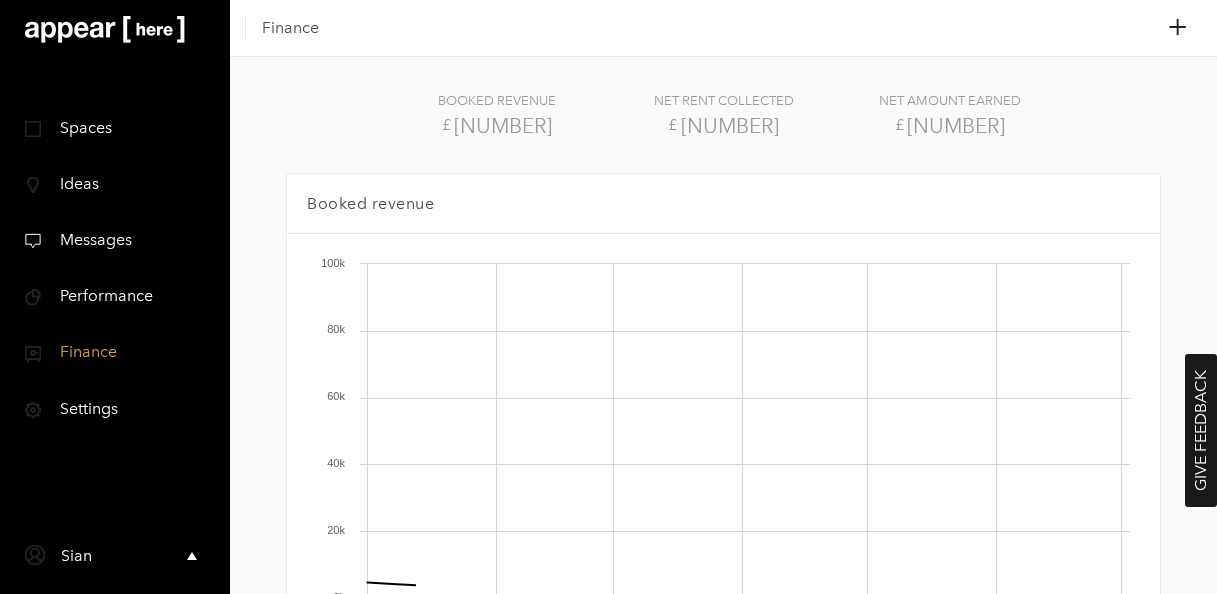 scroll, scrollTop: 0, scrollLeft: 0, axis: both 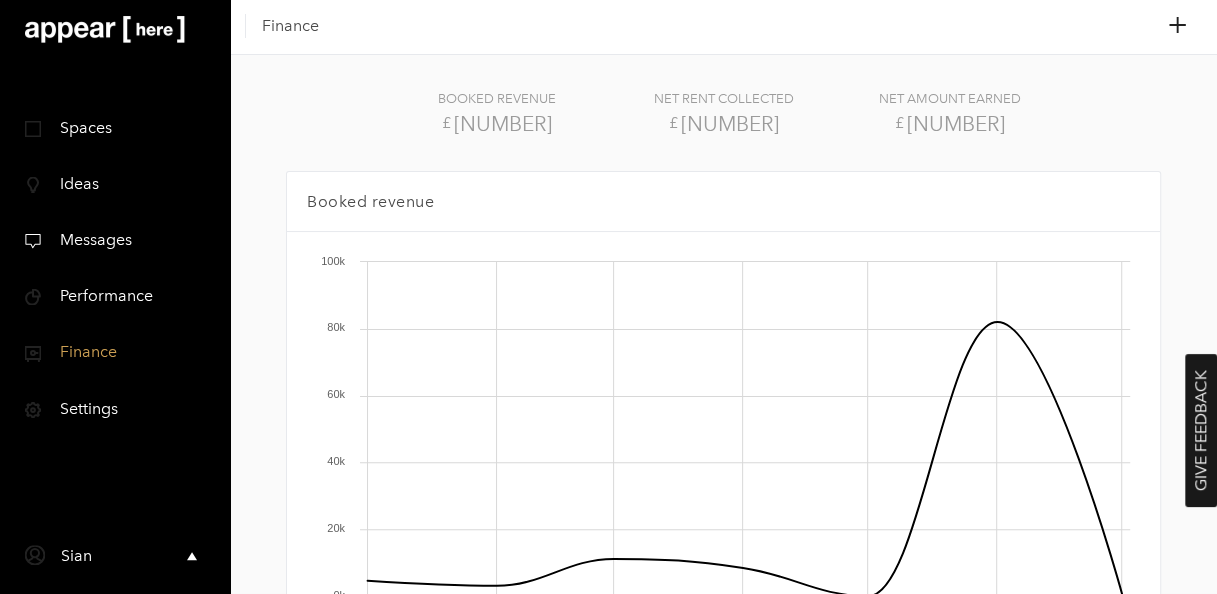 click on "Settings" at bounding box center [81, 408] 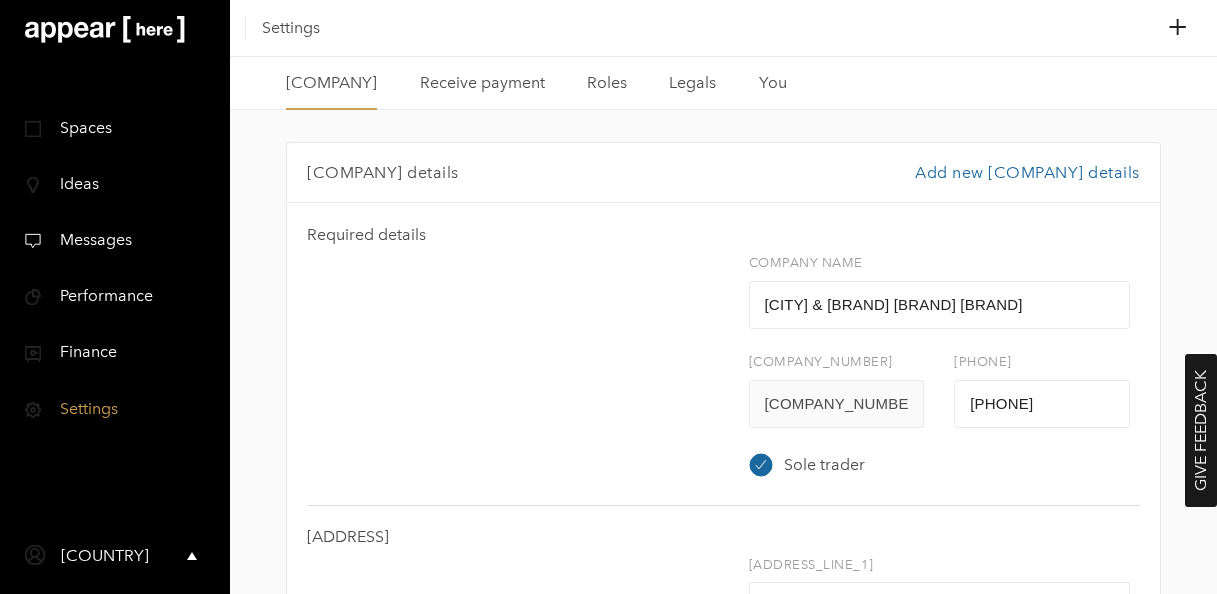 scroll, scrollTop: 0, scrollLeft: 0, axis: both 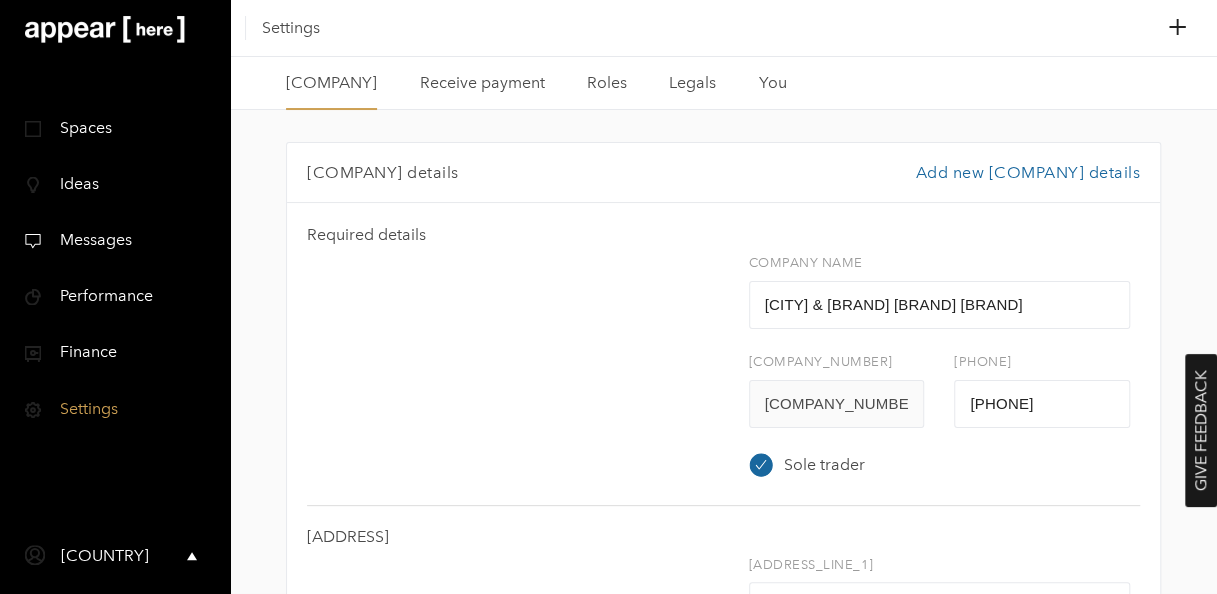 click on "Receive payment" at bounding box center [482, 82] 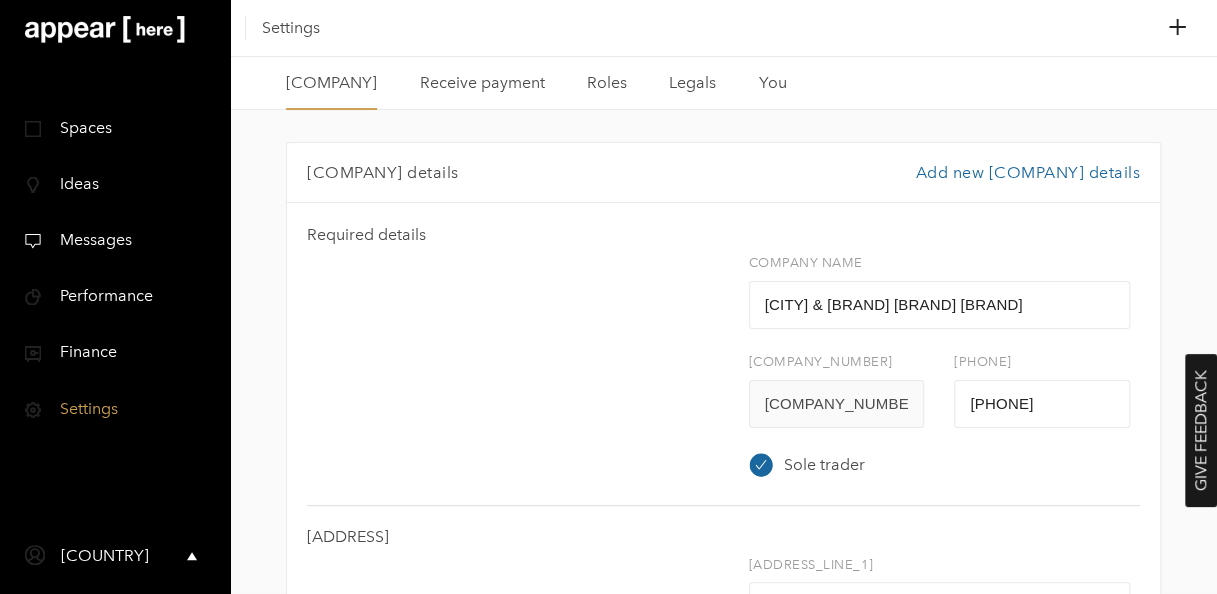 click on "Roles" at bounding box center [607, 82] 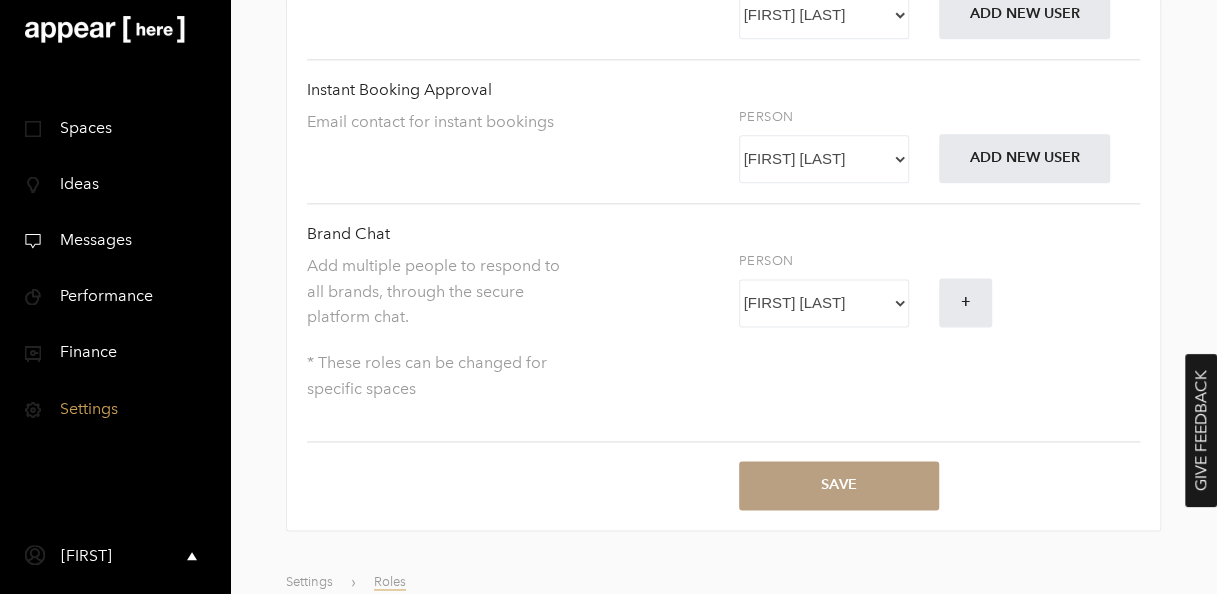 scroll, scrollTop: 1144, scrollLeft: 0, axis: vertical 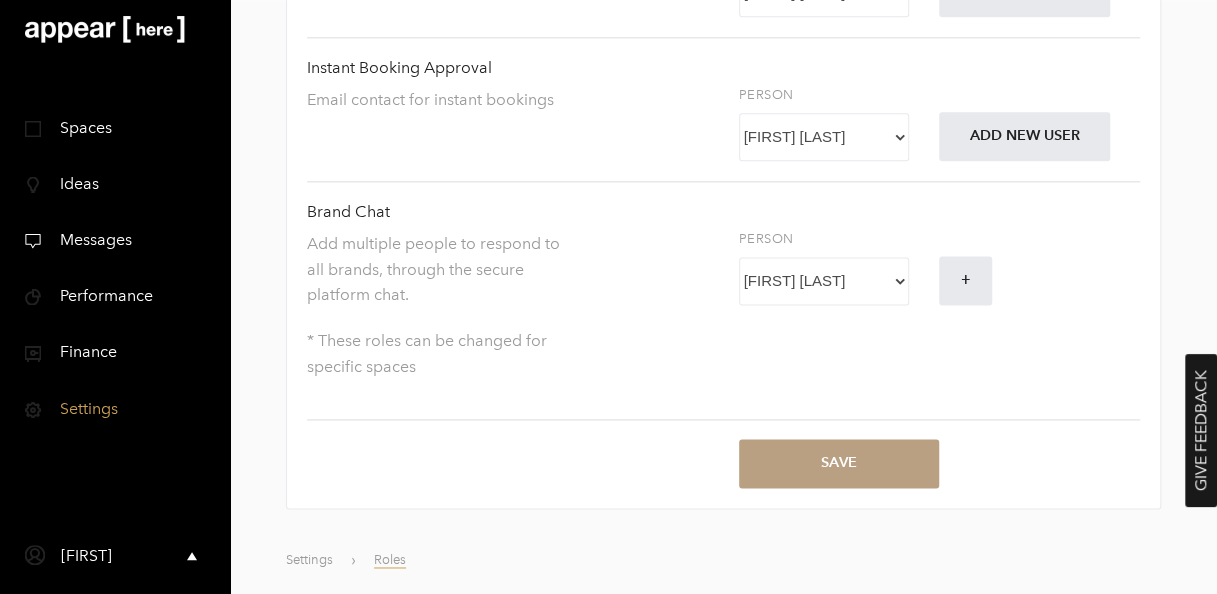 click on "Ideas" at bounding box center [72, 183] 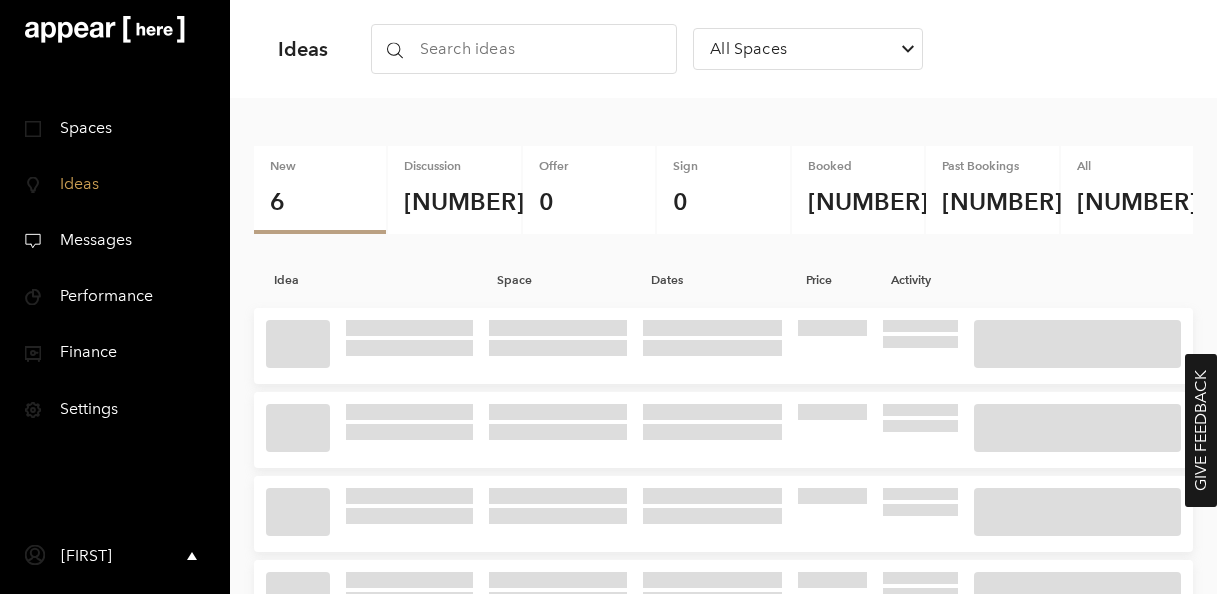 scroll, scrollTop: 0, scrollLeft: 0, axis: both 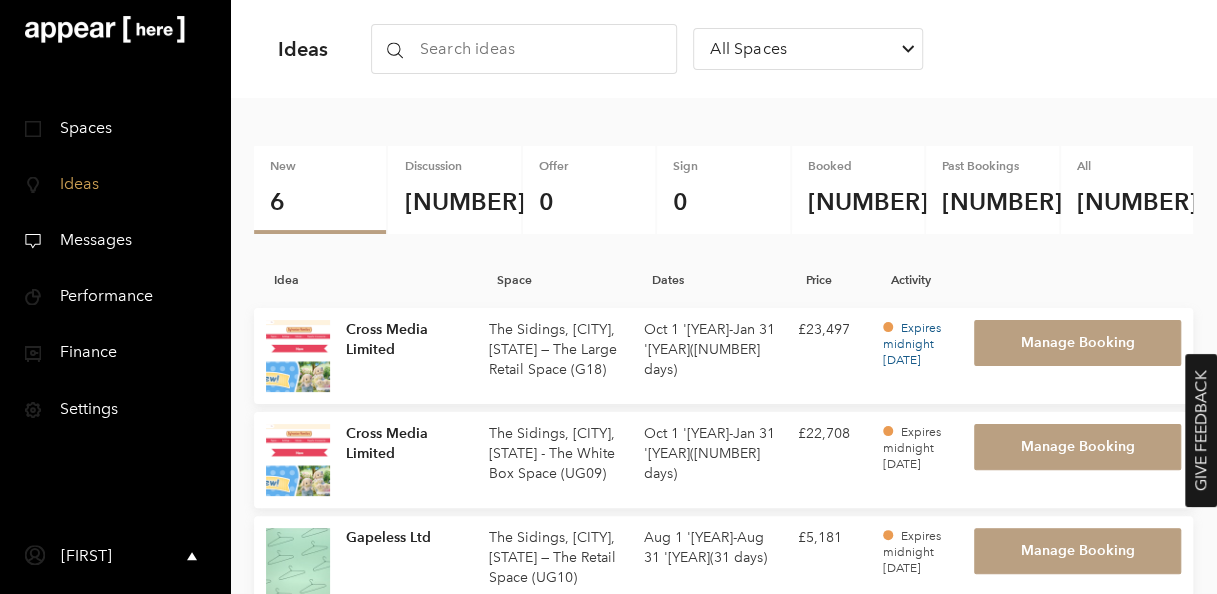 click on "Cross Media Limited" at bounding box center (410, 356) 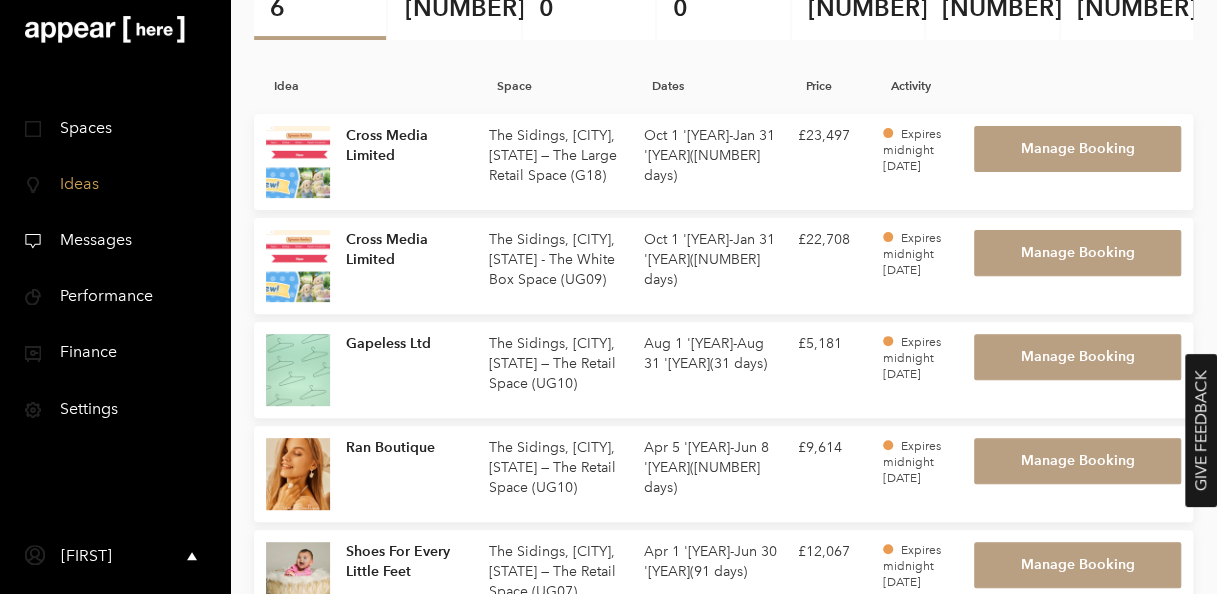 scroll, scrollTop: 0, scrollLeft: 0, axis: both 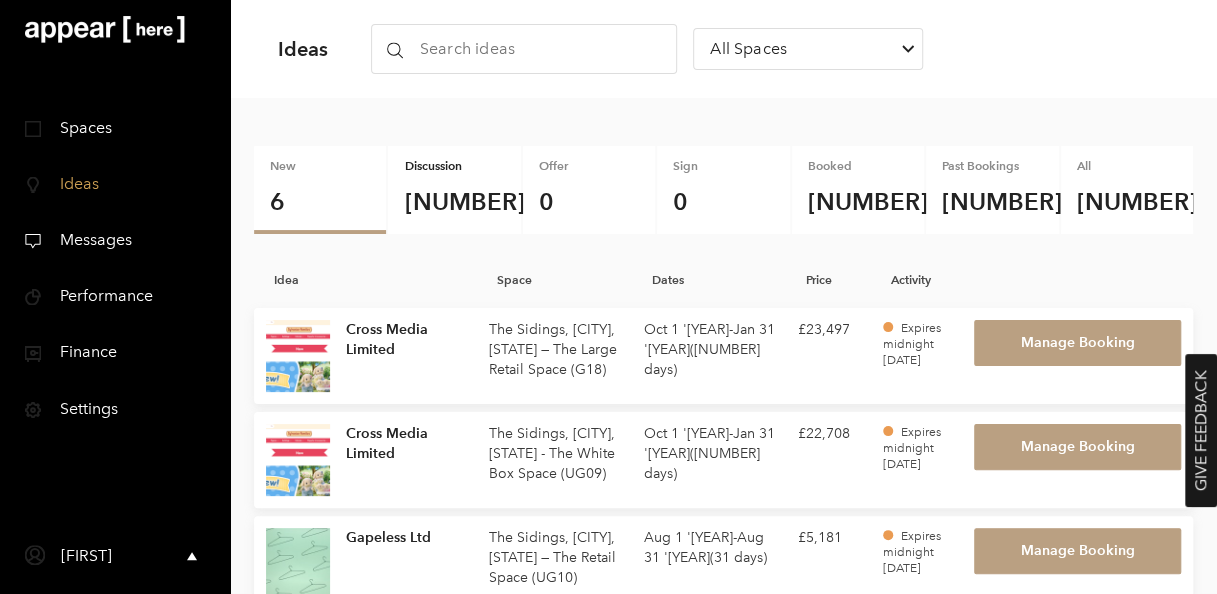 click on "19" at bounding box center [454, 202] 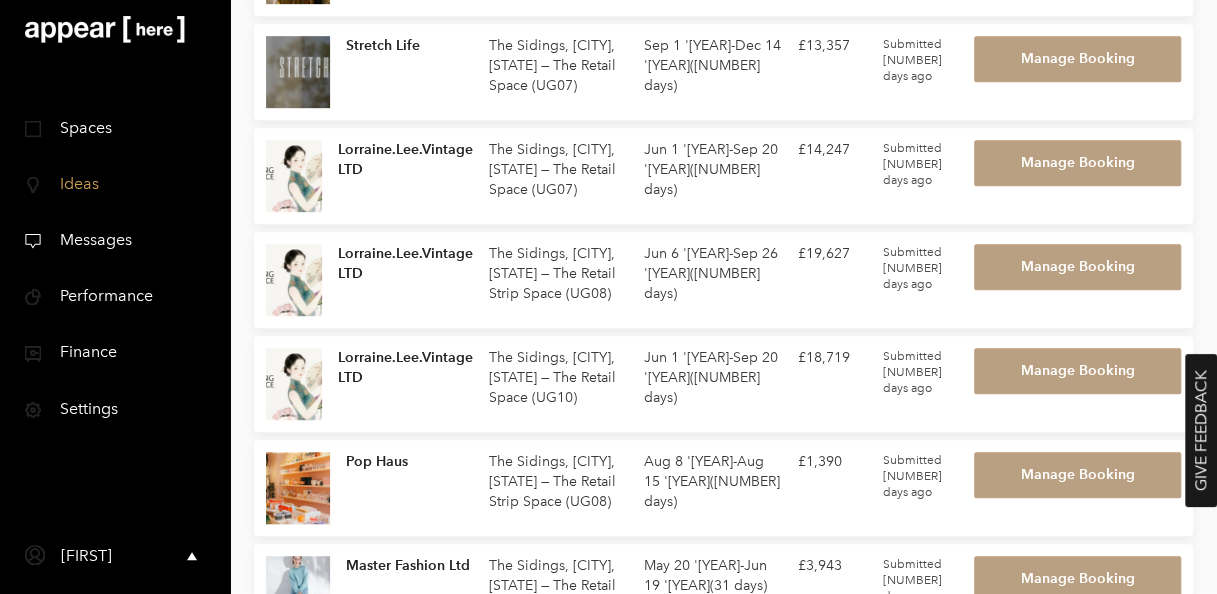 scroll, scrollTop: 600, scrollLeft: 0, axis: vertical 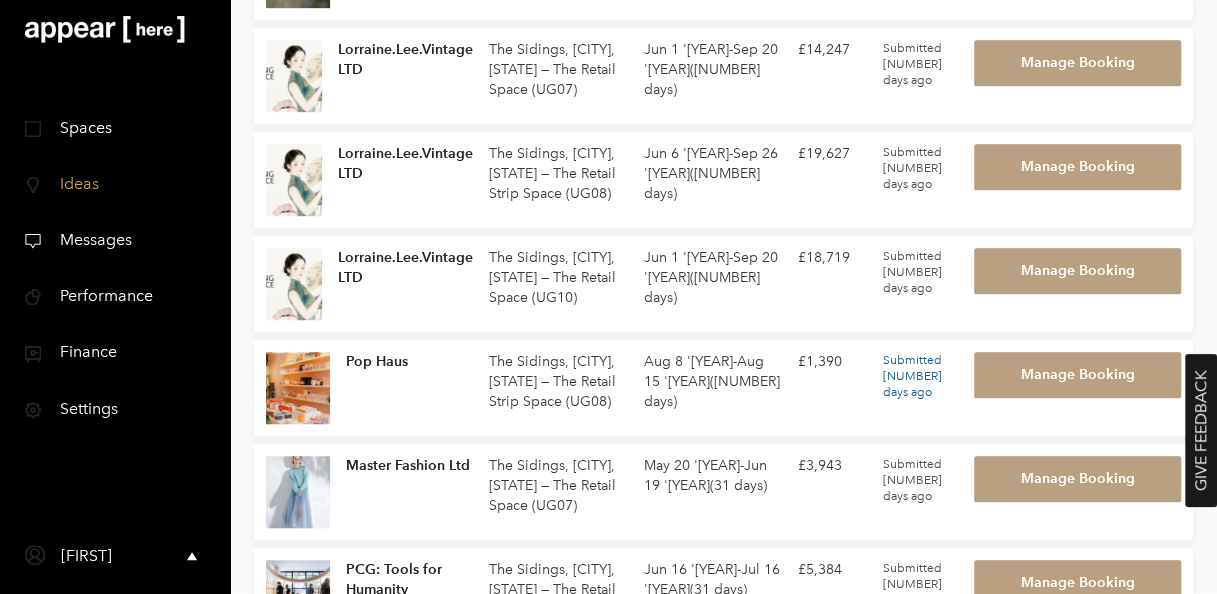 click at bounding box center (298, 388) 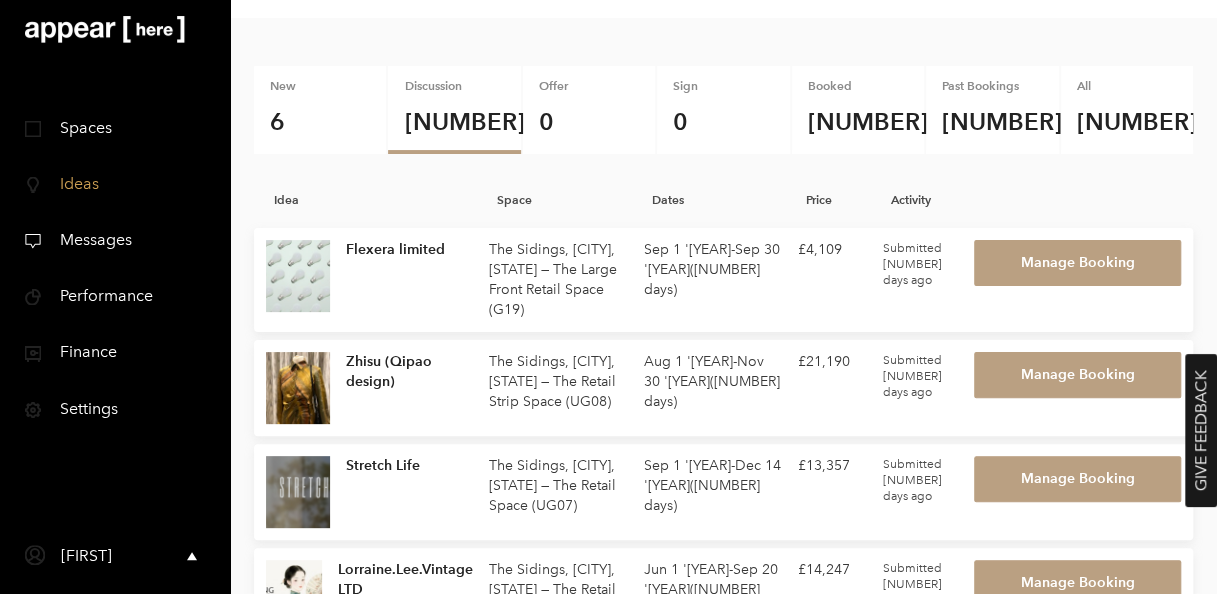 scroll, scrollTop: 0, scrollLeft: 0, axis: both 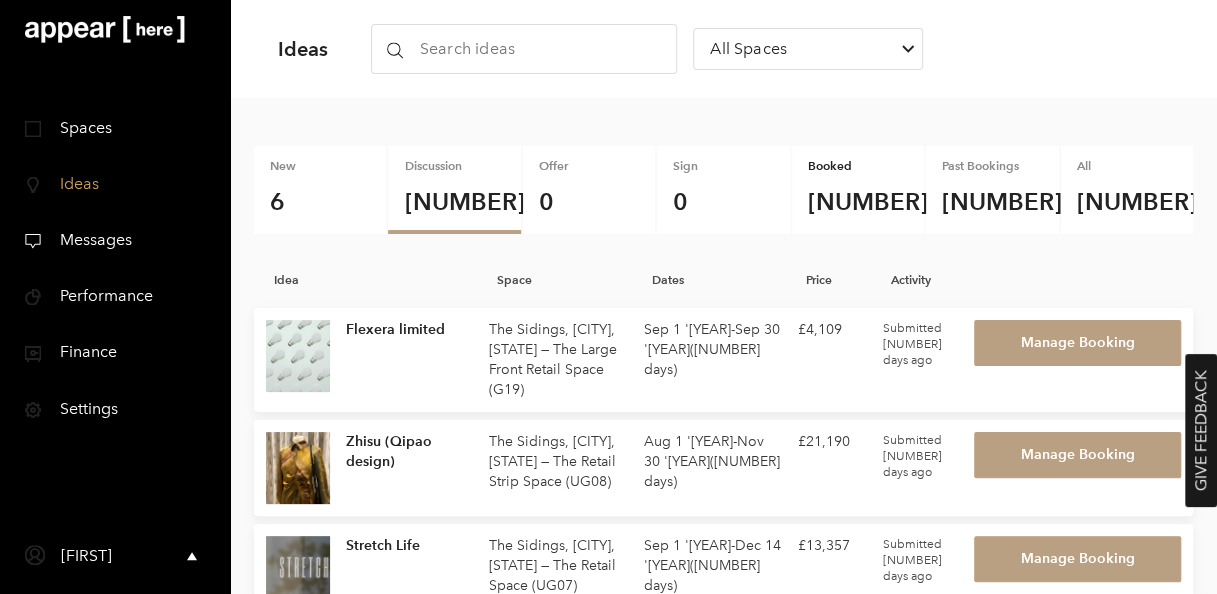 click on "5" at bounding box center (858, 202) 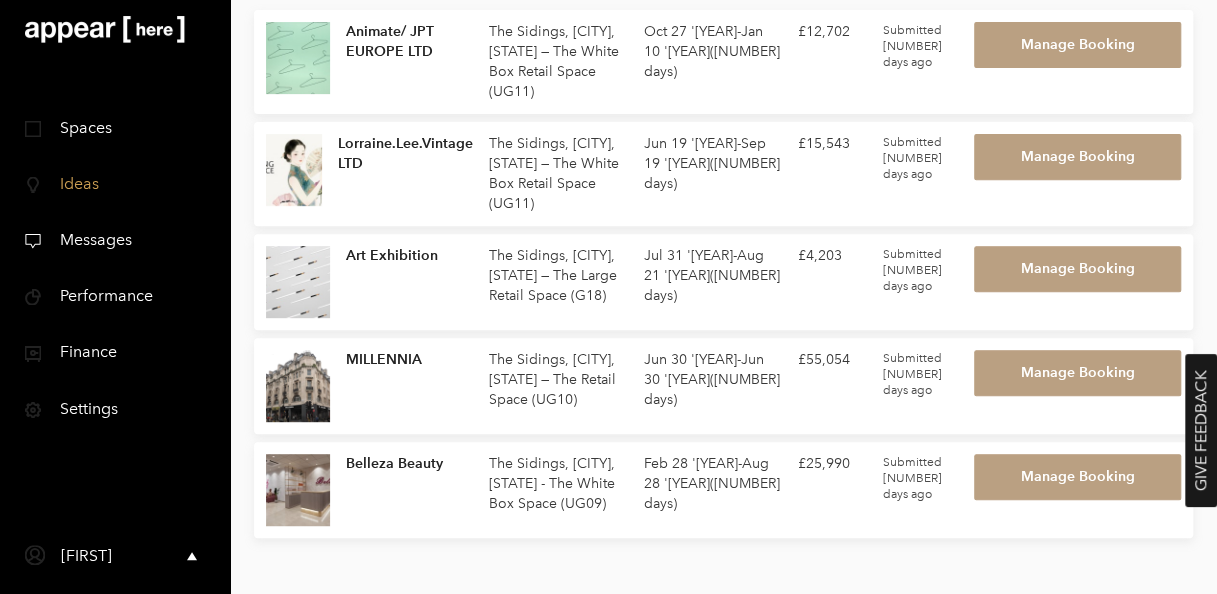 scroll, scrollTop: 0, scrollLeft: 0, axis: both 